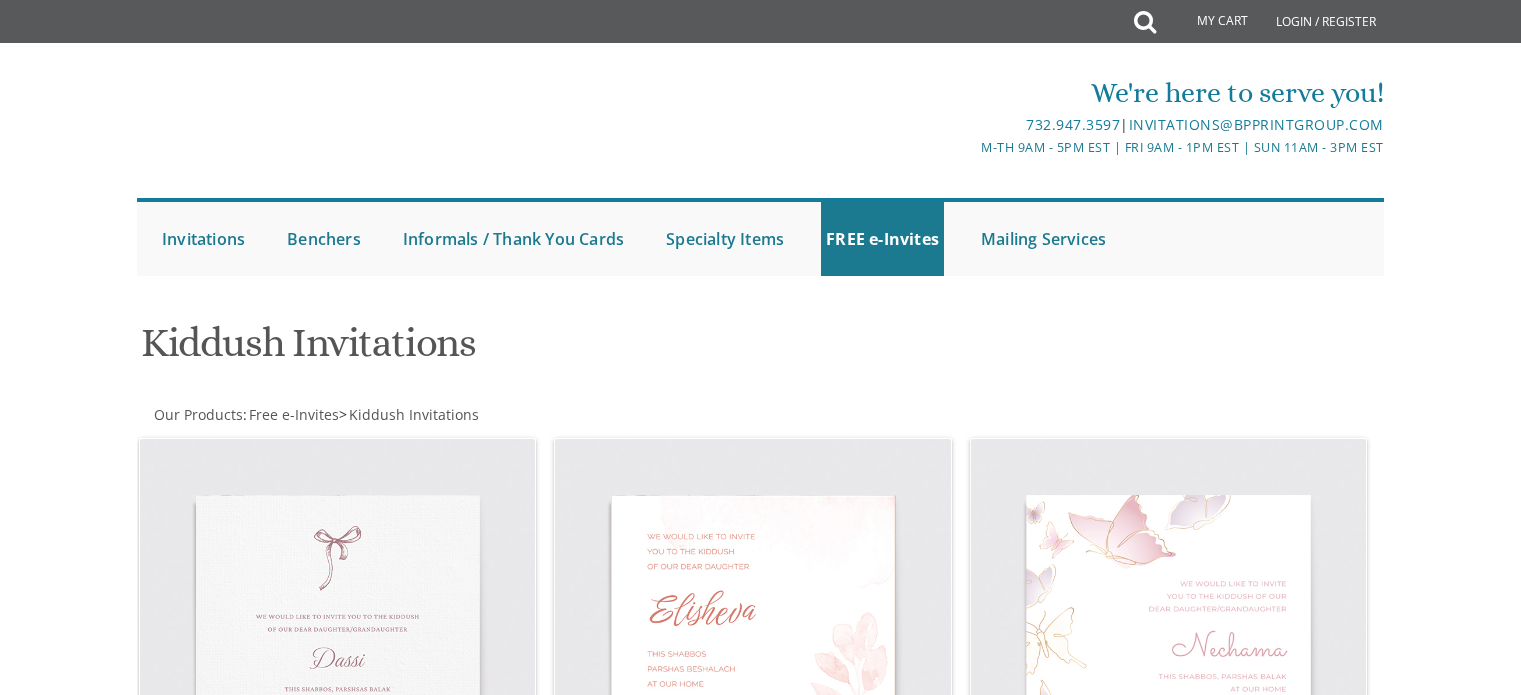 scroll, scrollTop: 0, scrollLeft: 0, axis: both 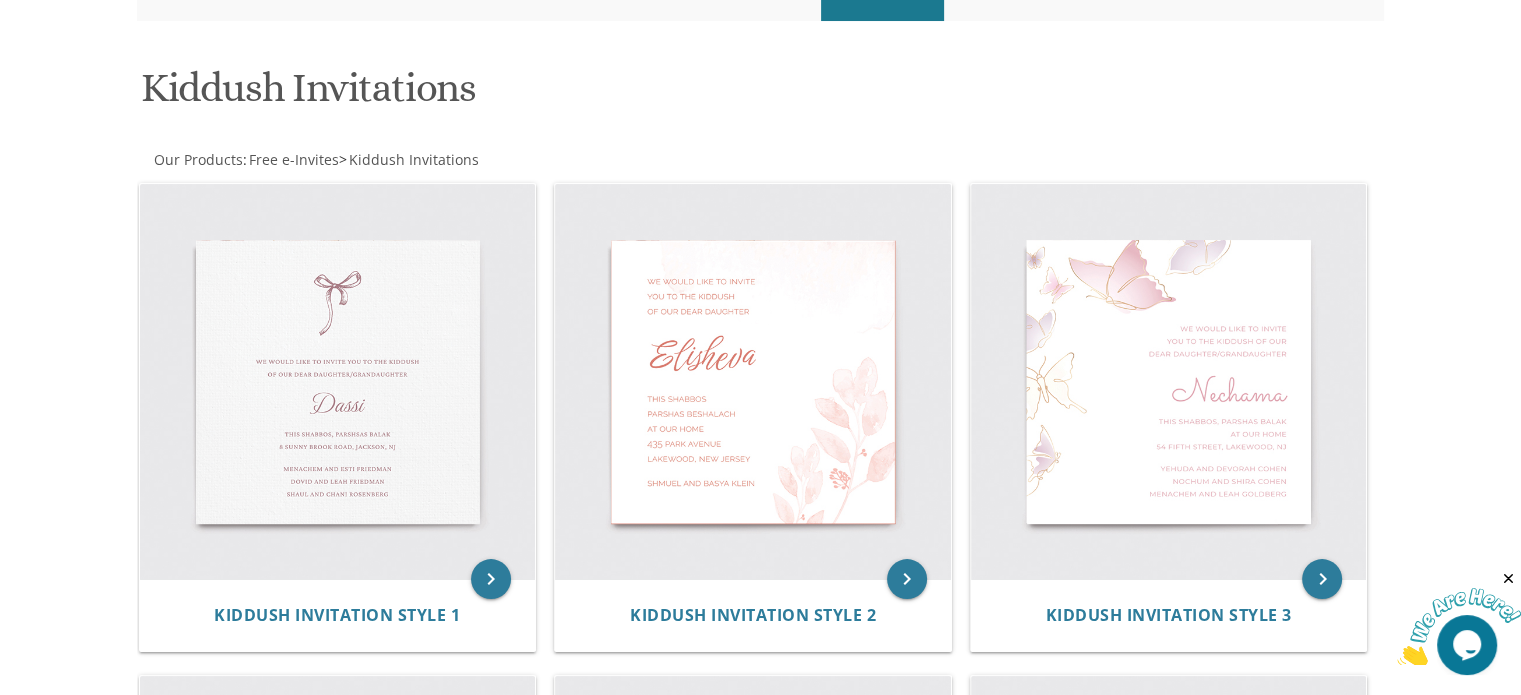 click at bounding box center [338, 382] 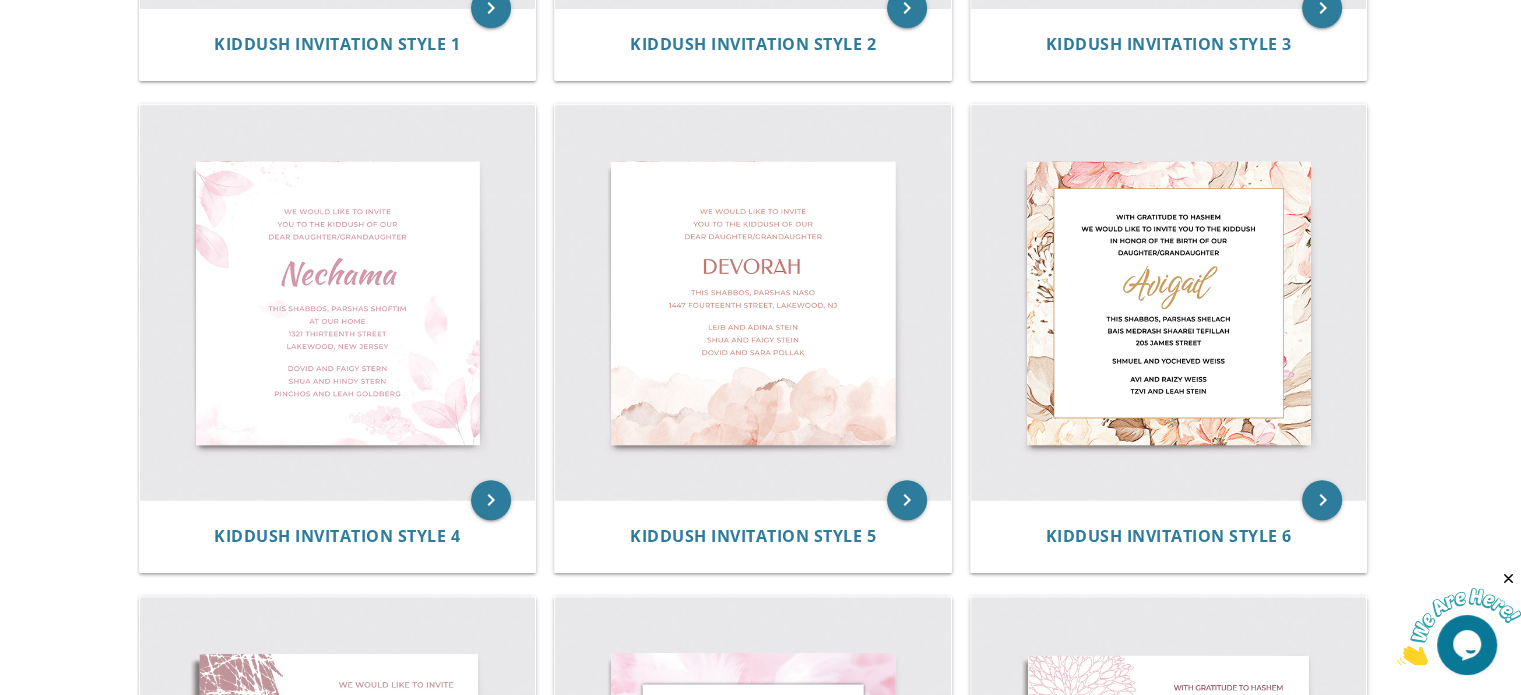 scroll, scrollTop: 887, scrollLeft: 0, axis: vertical 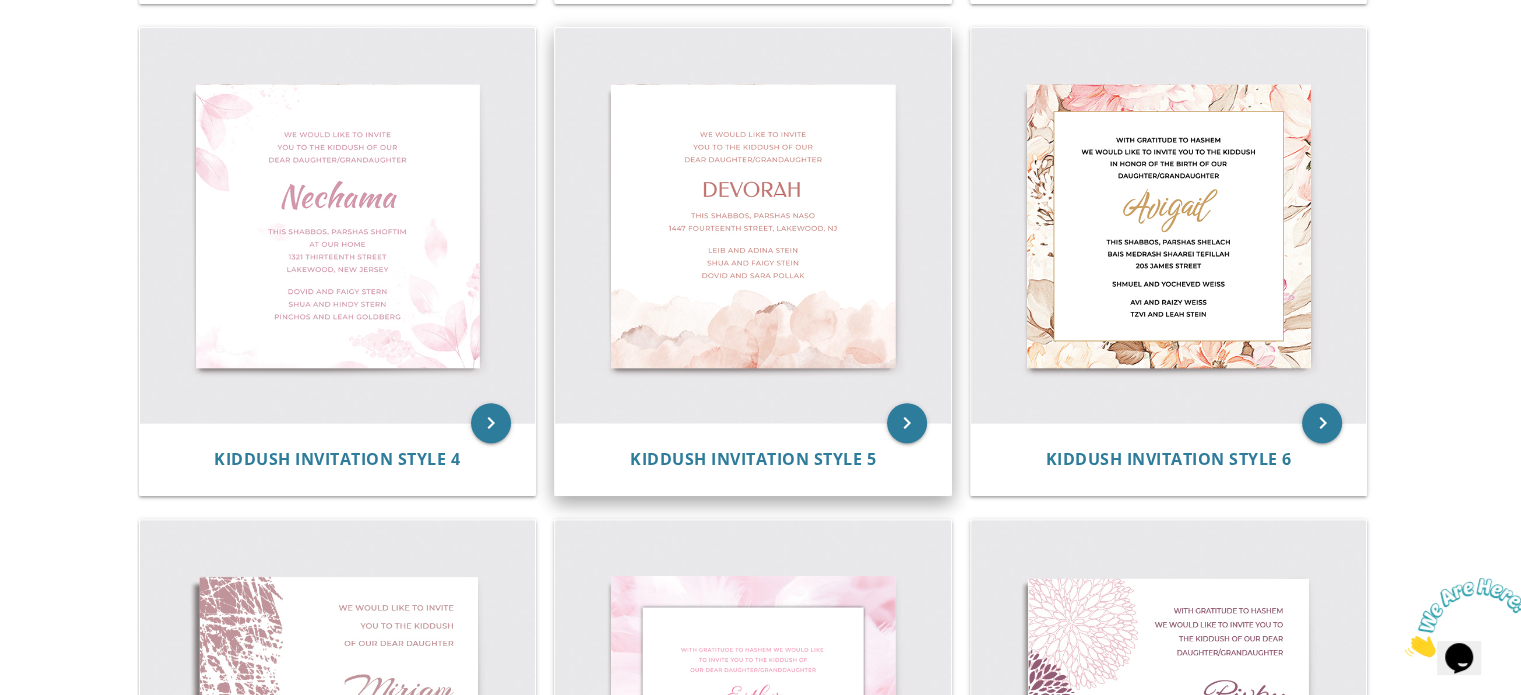 click at bounding box center (753, 226) 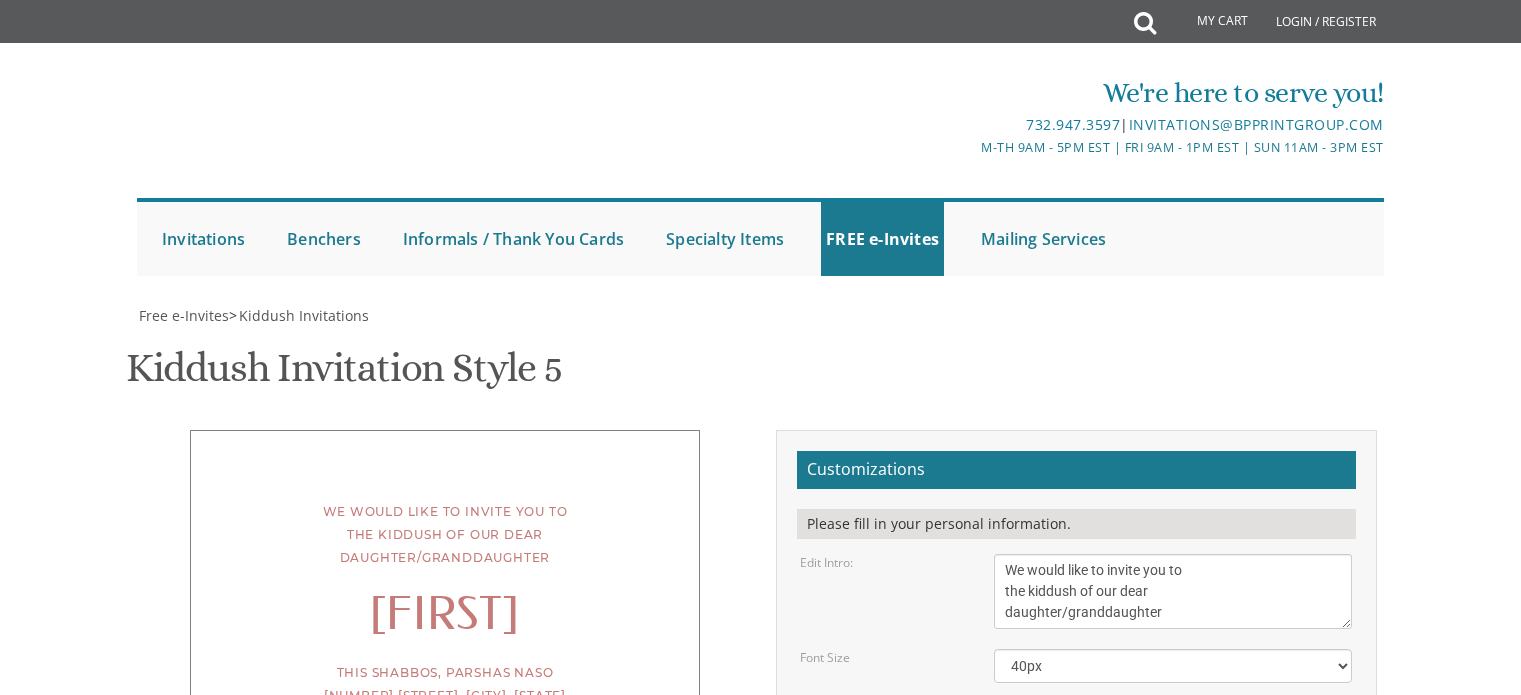 scroll, scrollTop: 0, scrollLeft: 0, axis: both 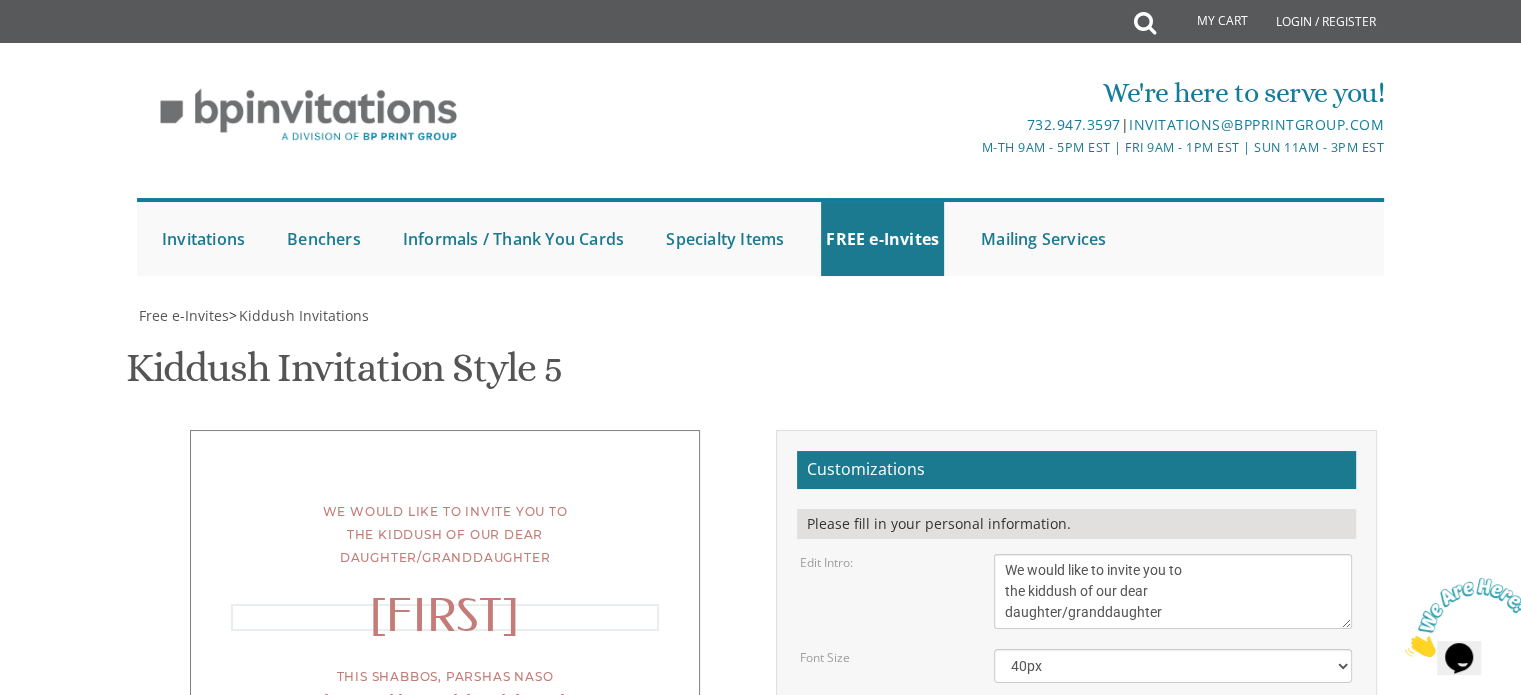 click on "[FIRST]" at bounding box center (1173, 719) 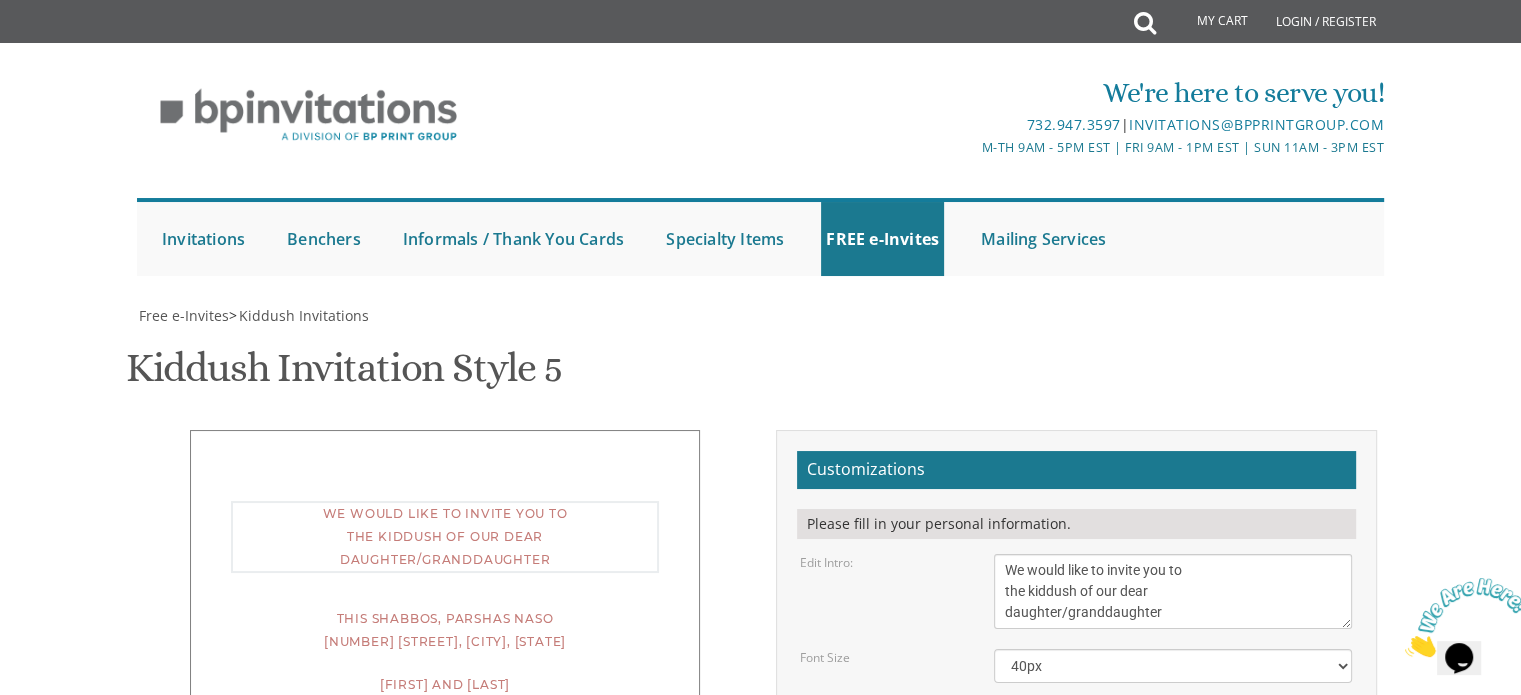 click on "We would like to invite you to
the kiddush of our dear
daughter/granddaughter" at bounding box center [1173, 591] 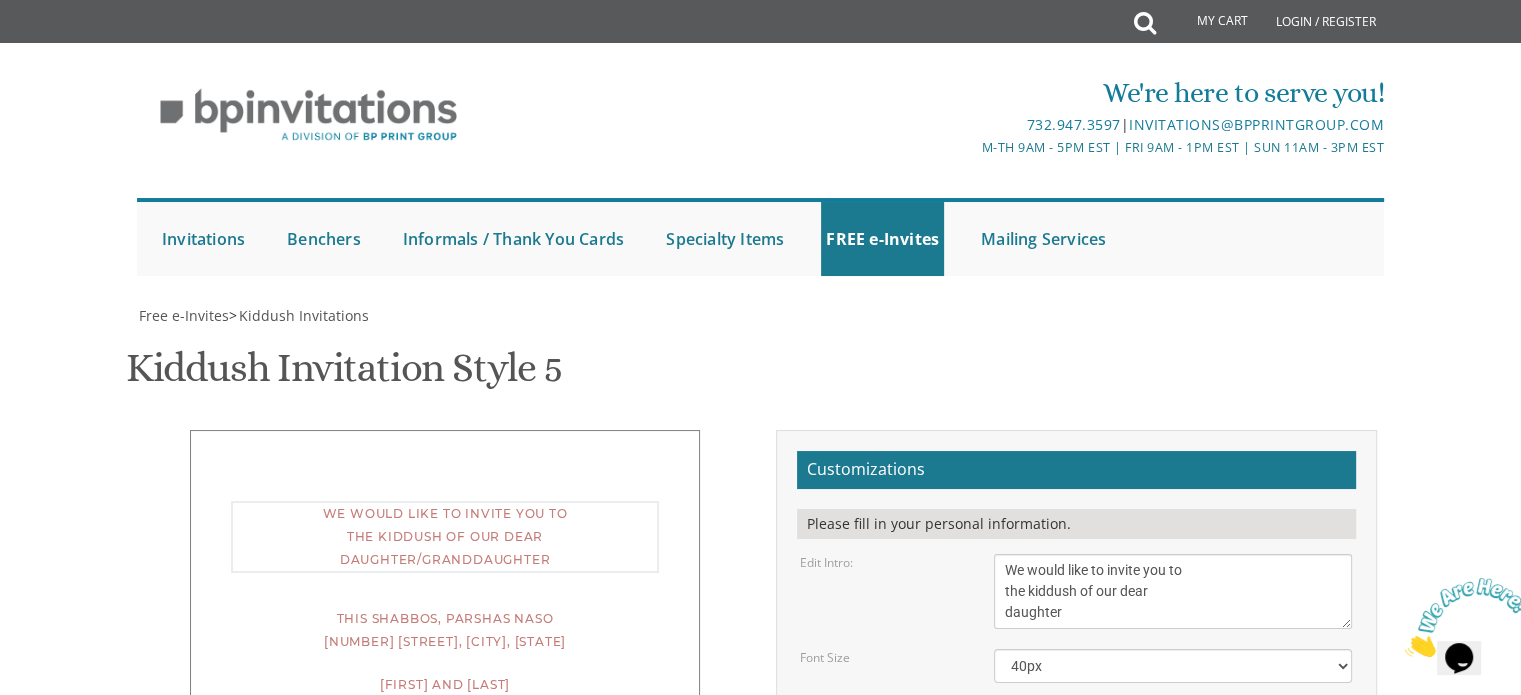 click on "We would like to invite you to
the kiddush of our dear
daughter/granddaughter" at bounding box center (1173, 591) 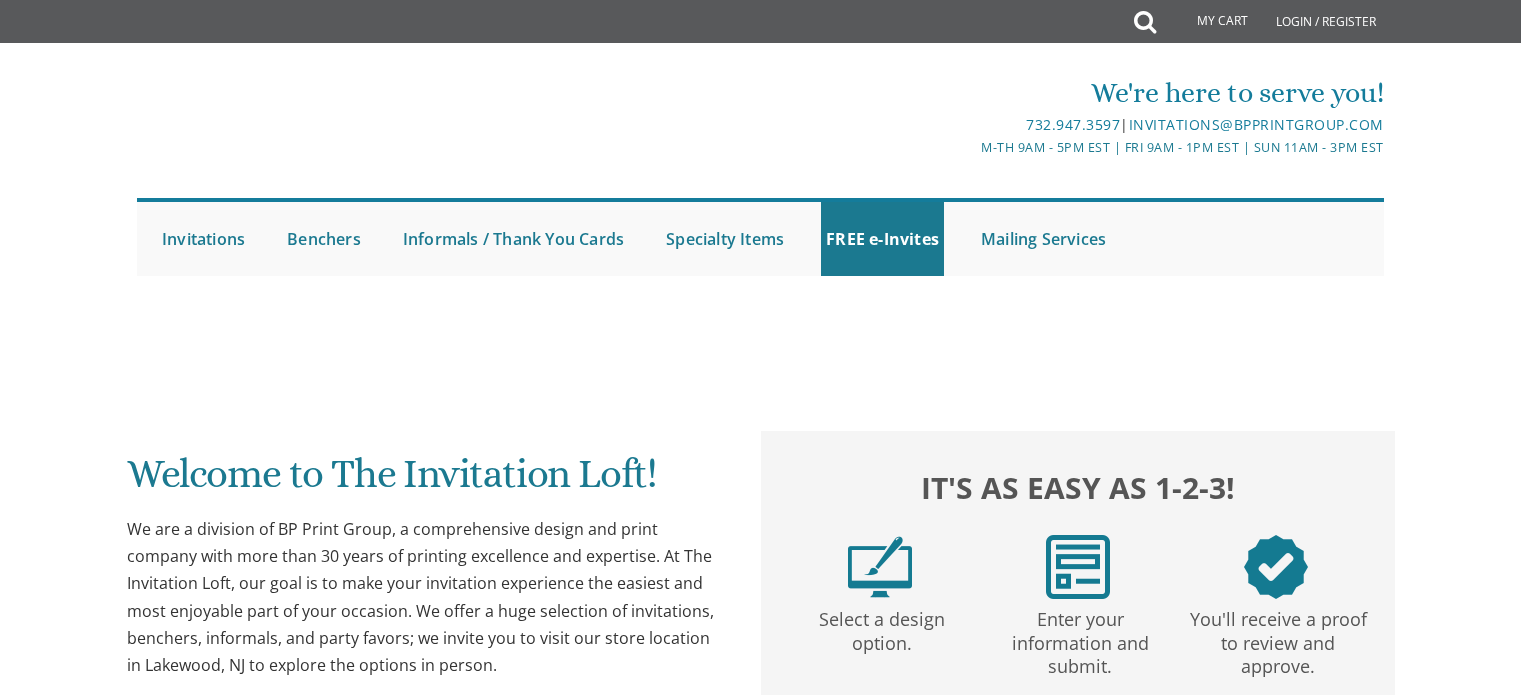 scroll, scrollTop: 0, scrollLeft: 0, axis: both 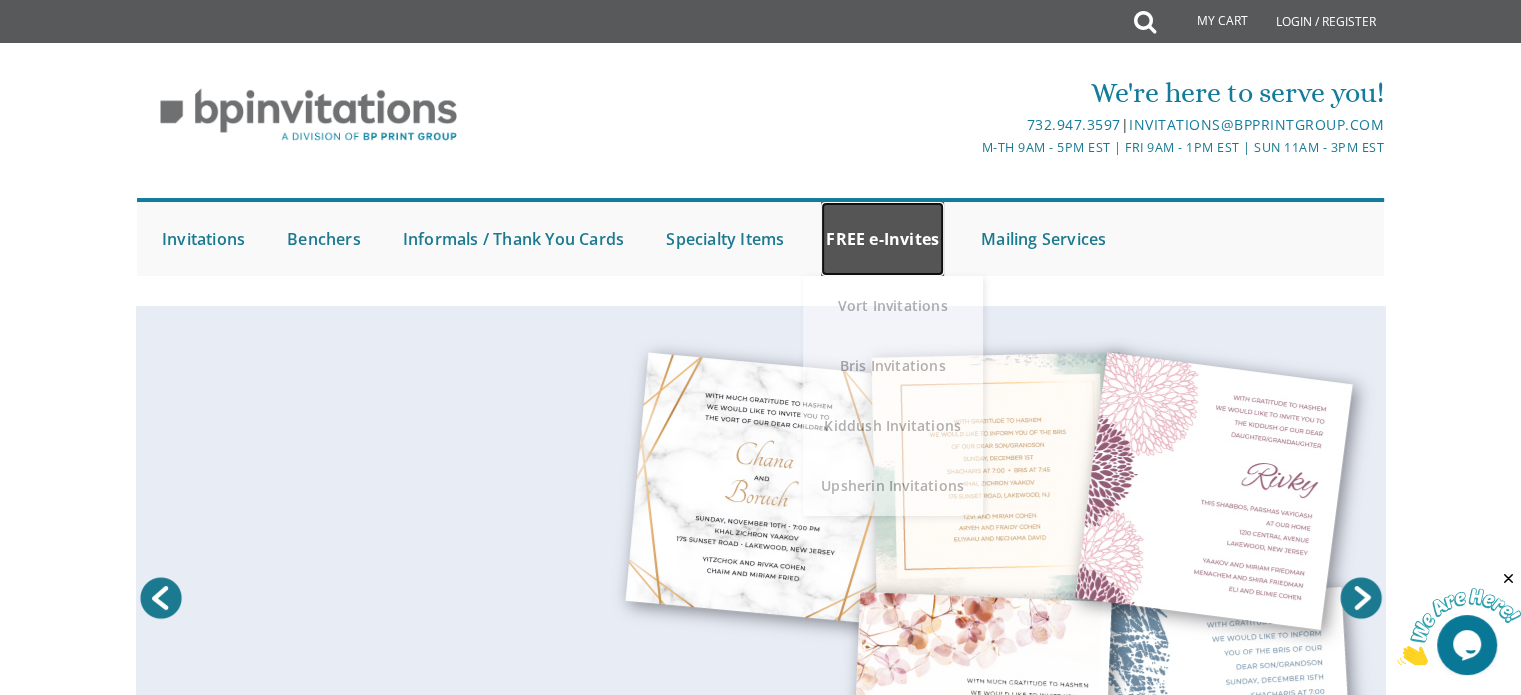 click on "FREE e-Invites" at bounding box center [882, 239] 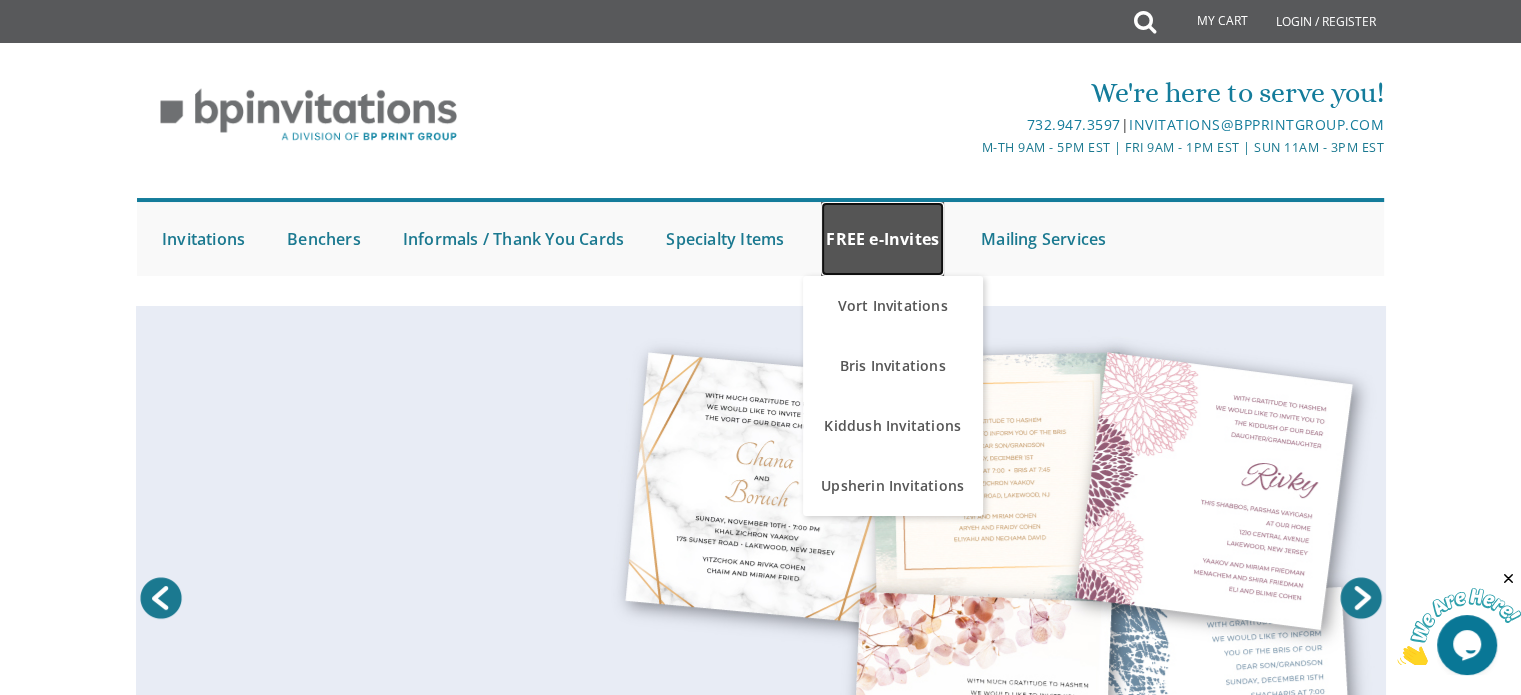 scroll, scrollTop: 0, scrollLeft: 0, axis: both 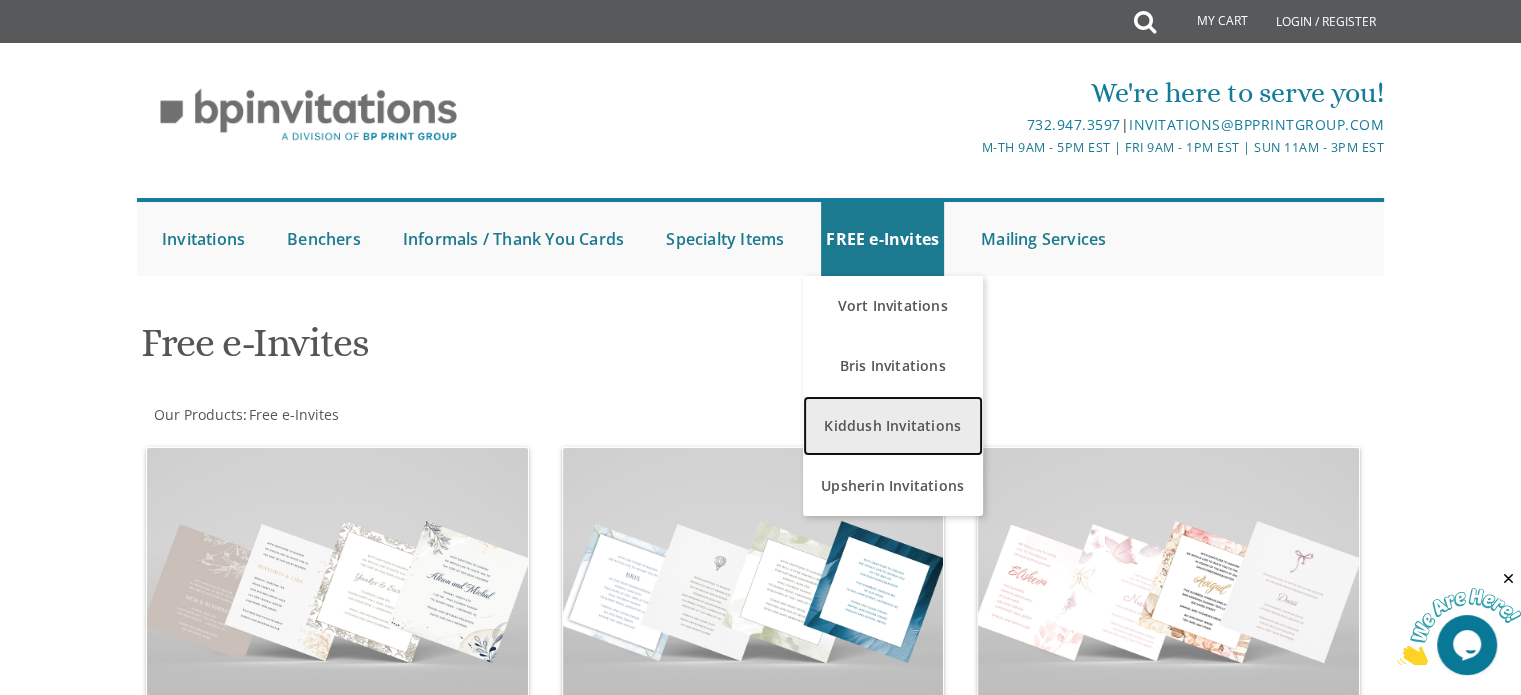 click on "Kiddush Invitations" at bounding box center [893, 426] 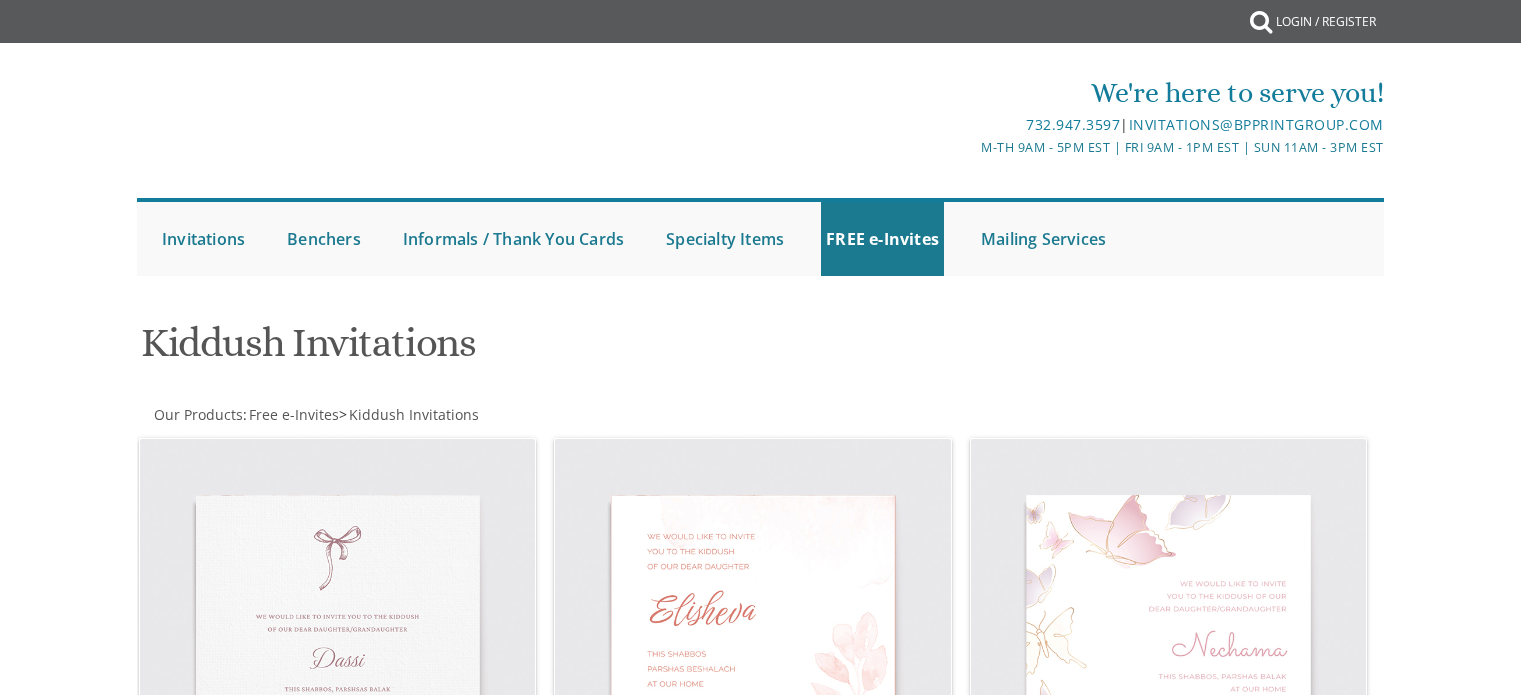 scroll, scrollTop: 196, scrollLeft: 0, axis: vertical 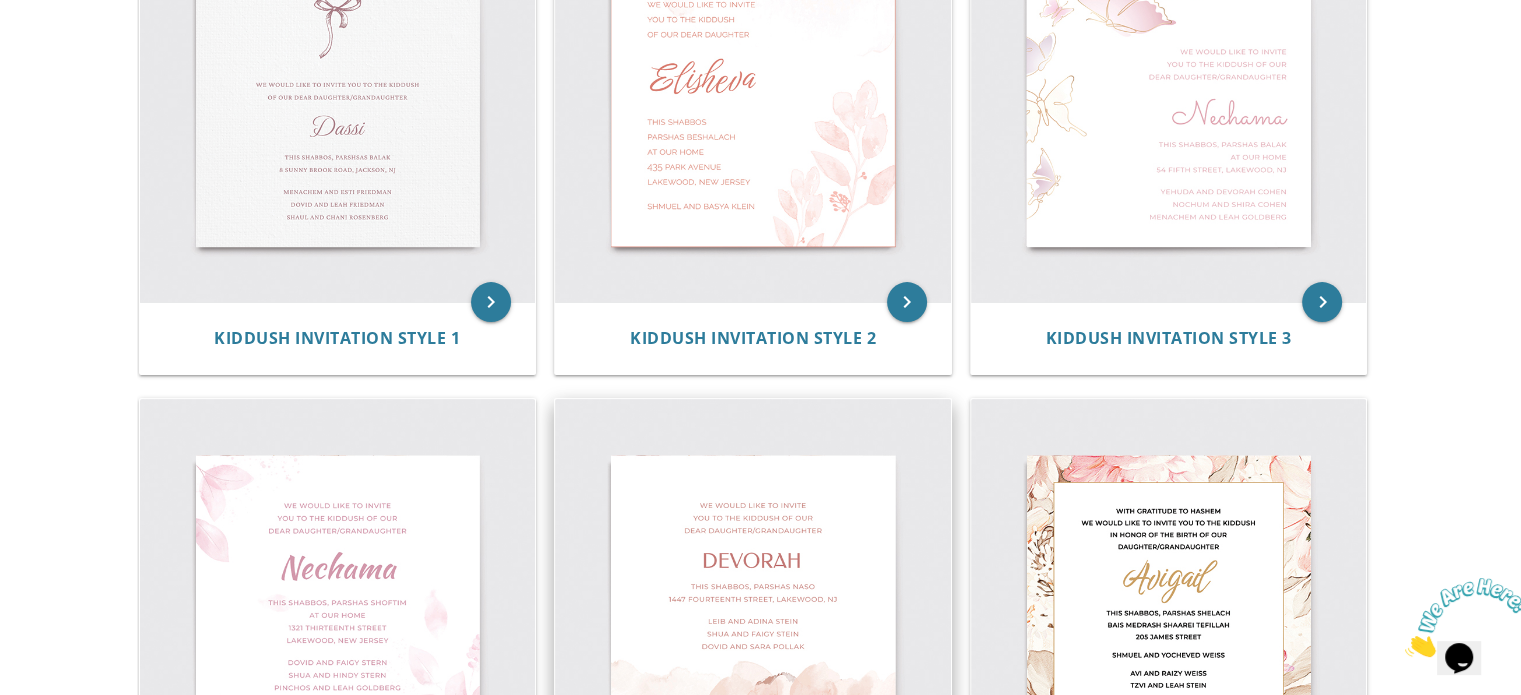 click at bounding box center (753, 597) 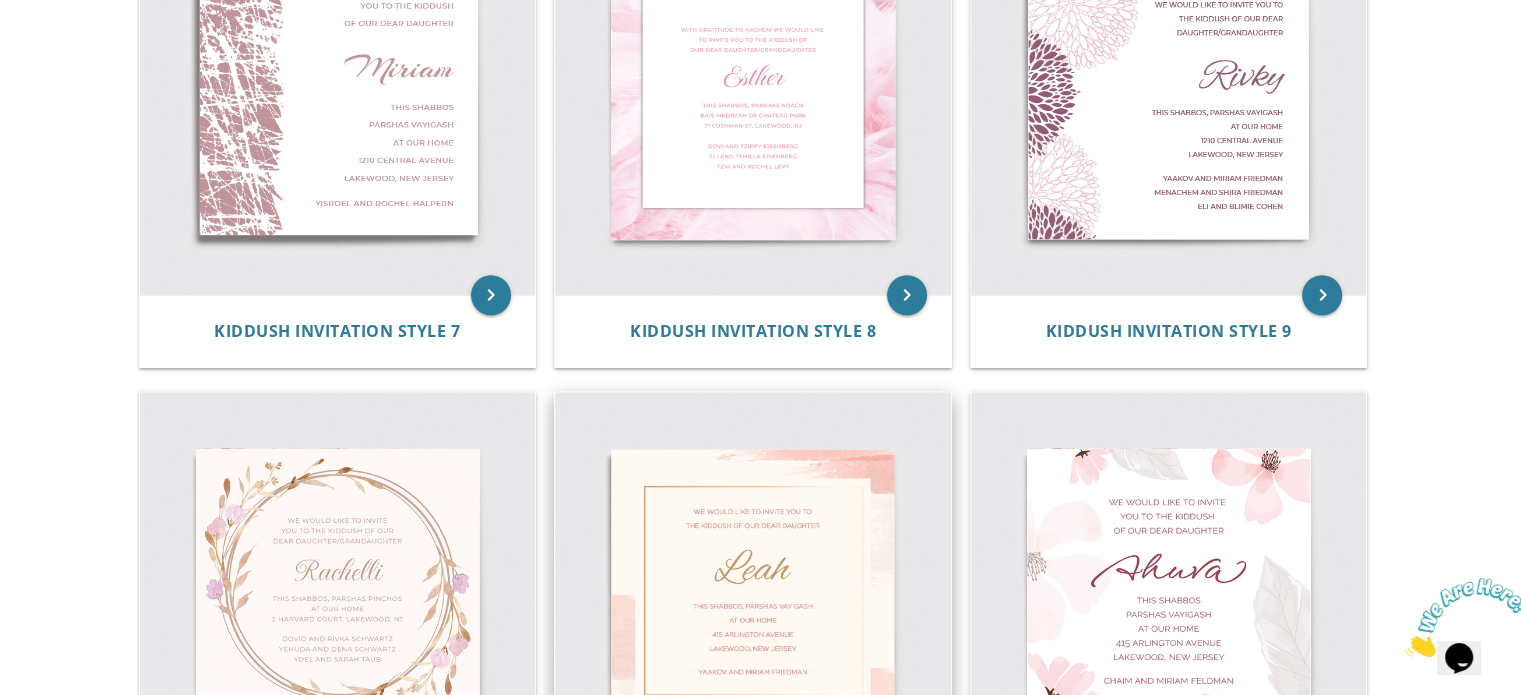 scroll, scrollTop: 1524, scrollLeft: 0, axis: vertical 